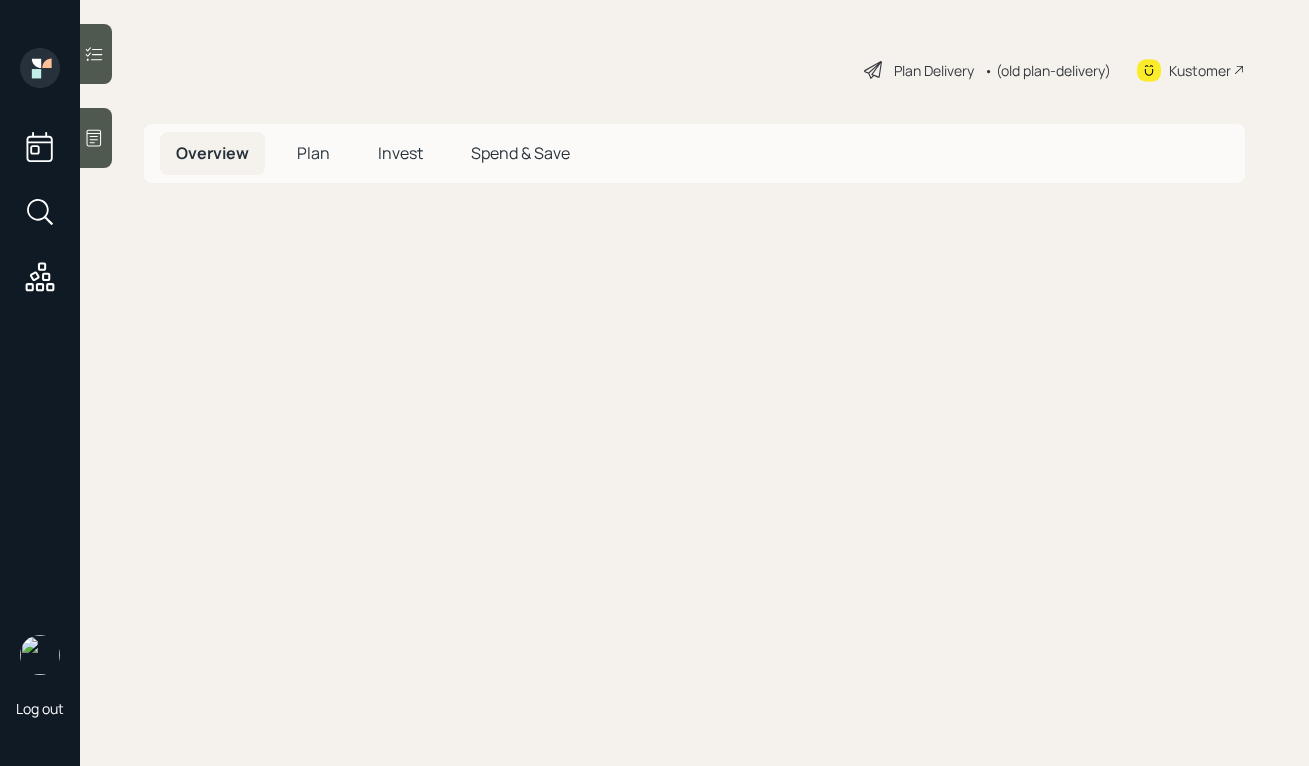 scroll, scrollTop: 0, scrollLeft: 0, axis: both 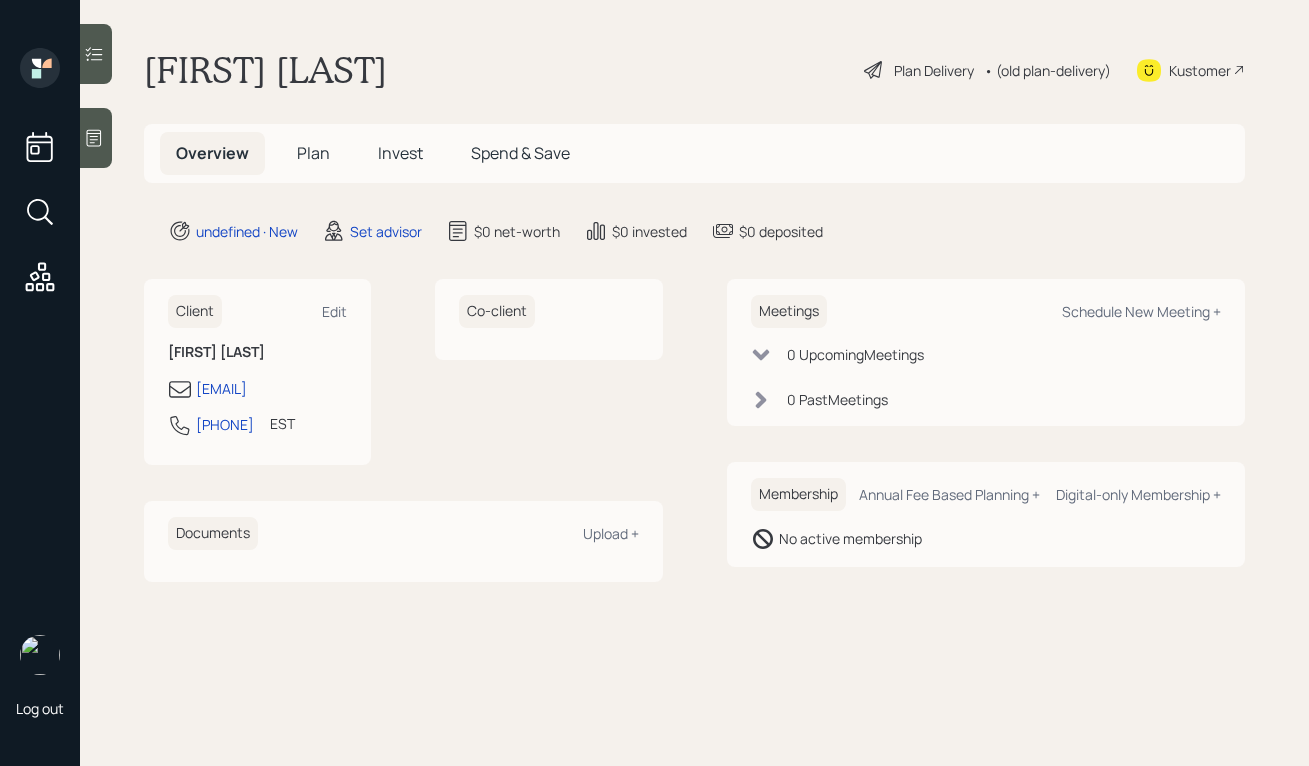click 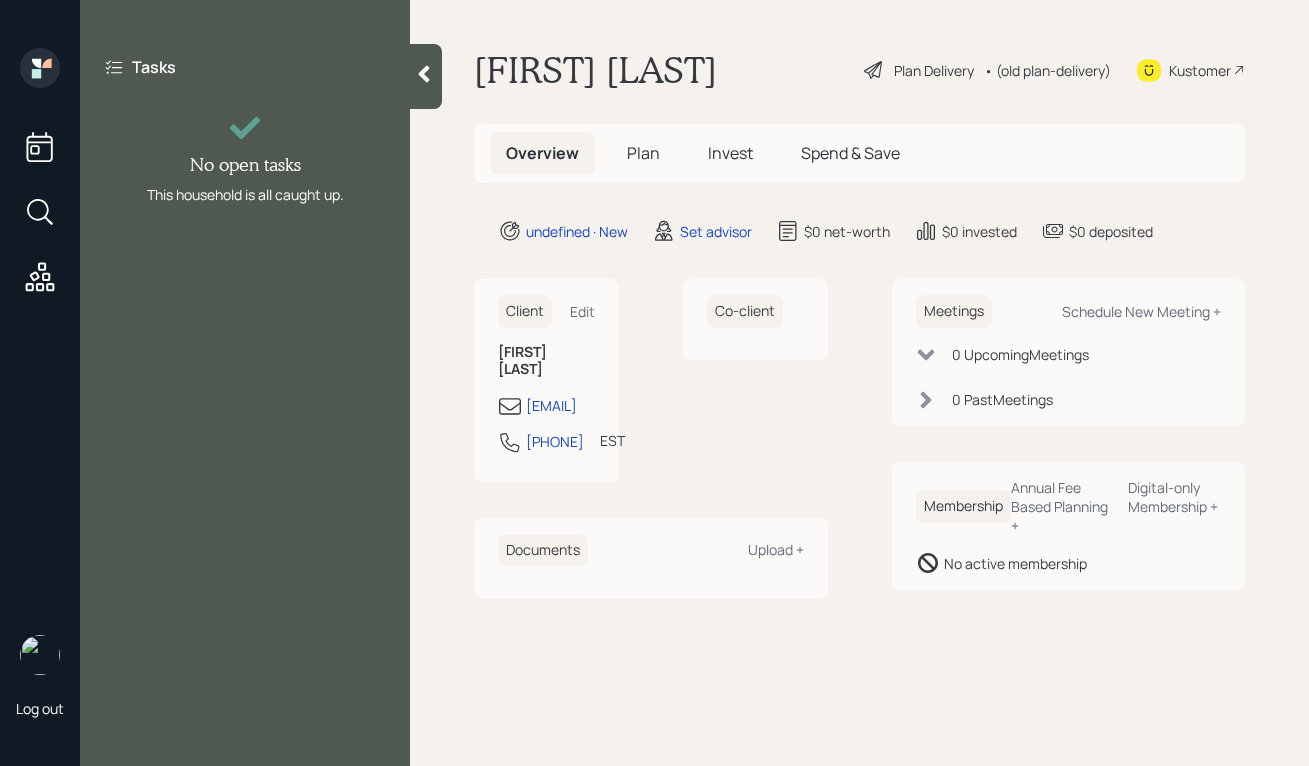 click 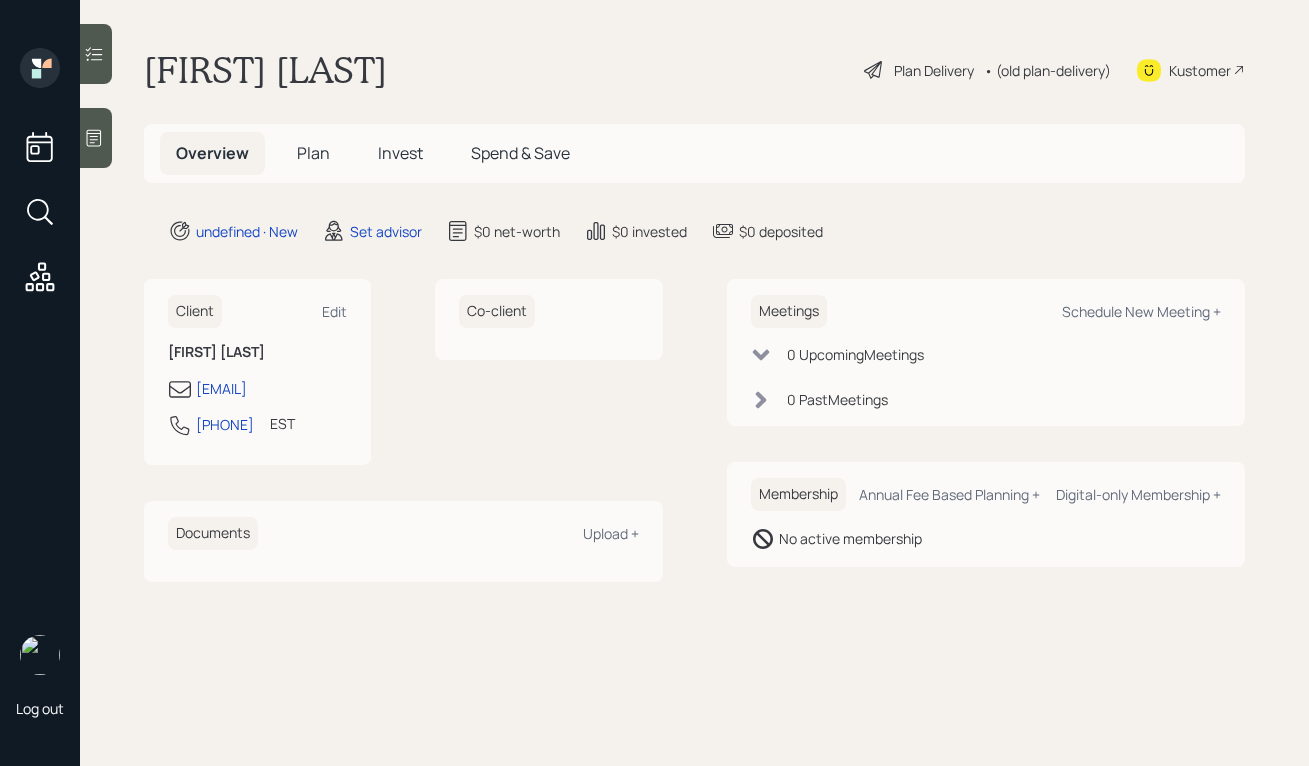 click 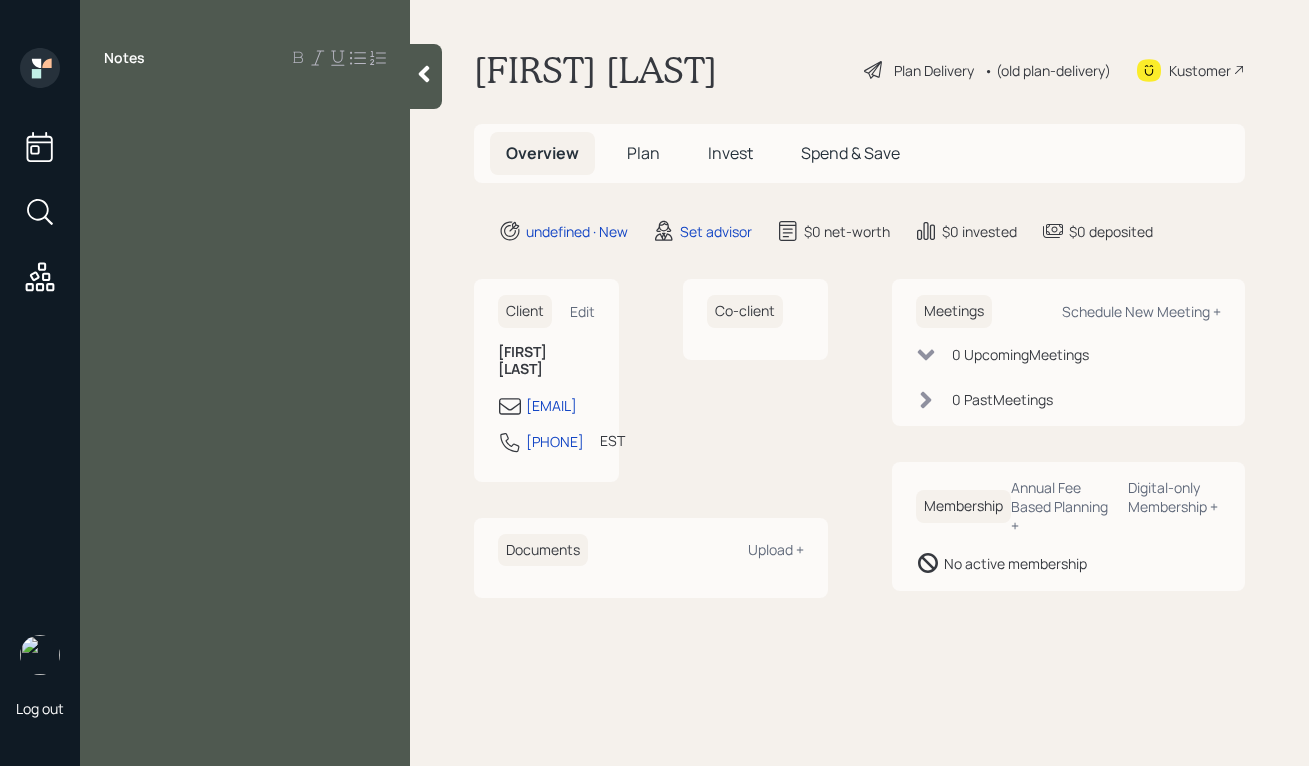 type 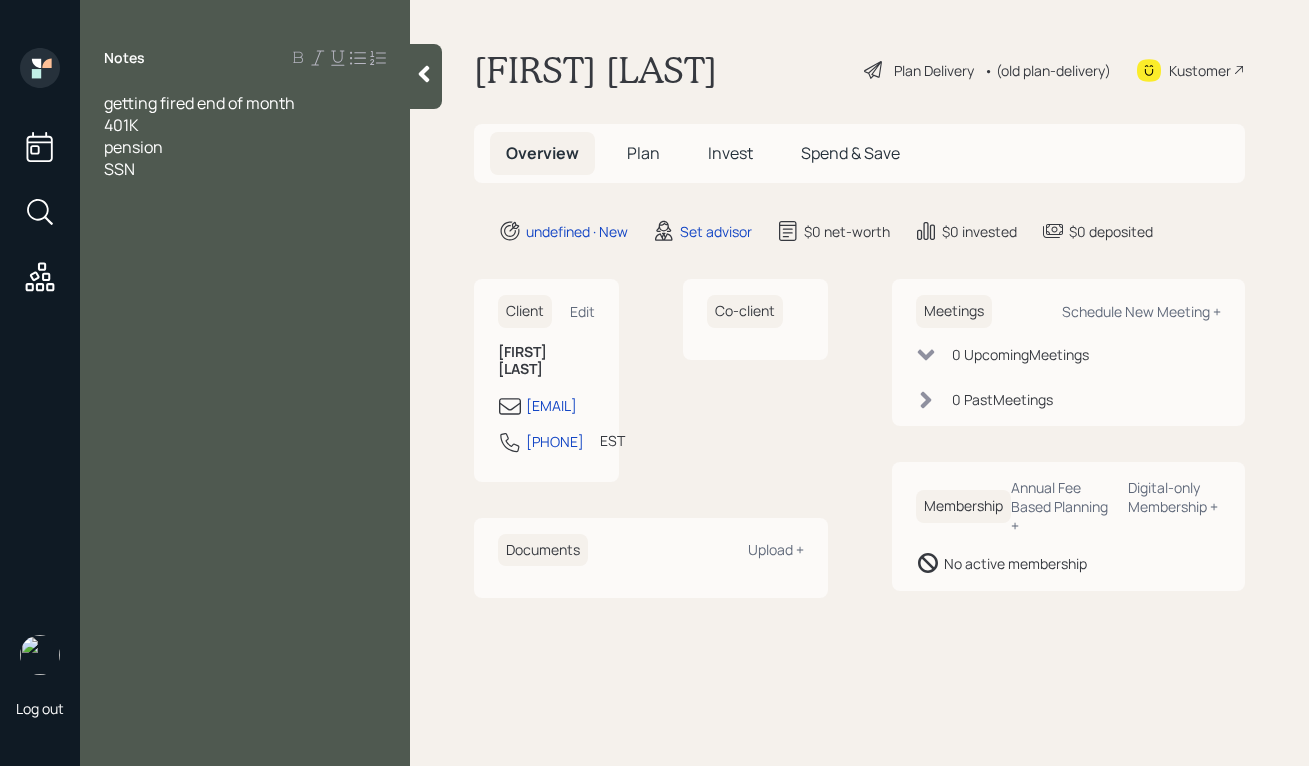 click on "getting fired end of month" at bounding box center [199, 103] 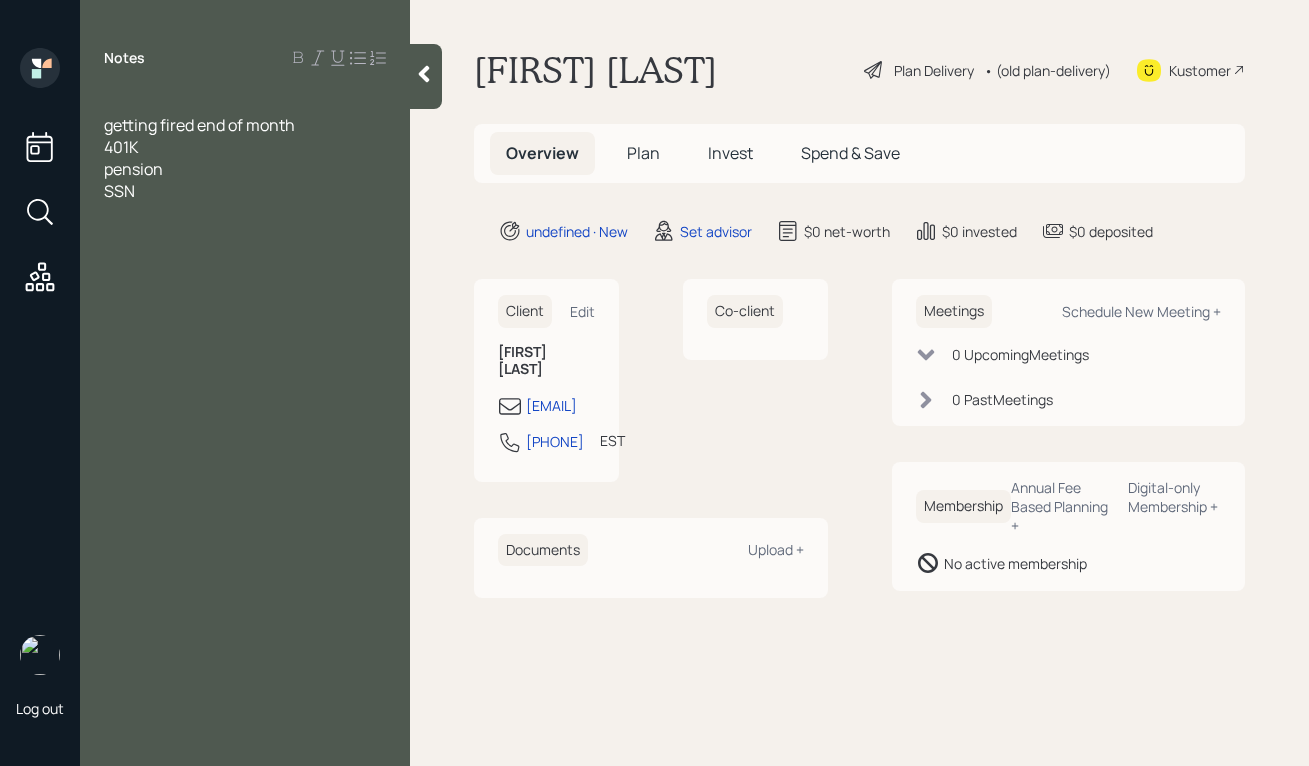 click at bounding box center (245, 103) 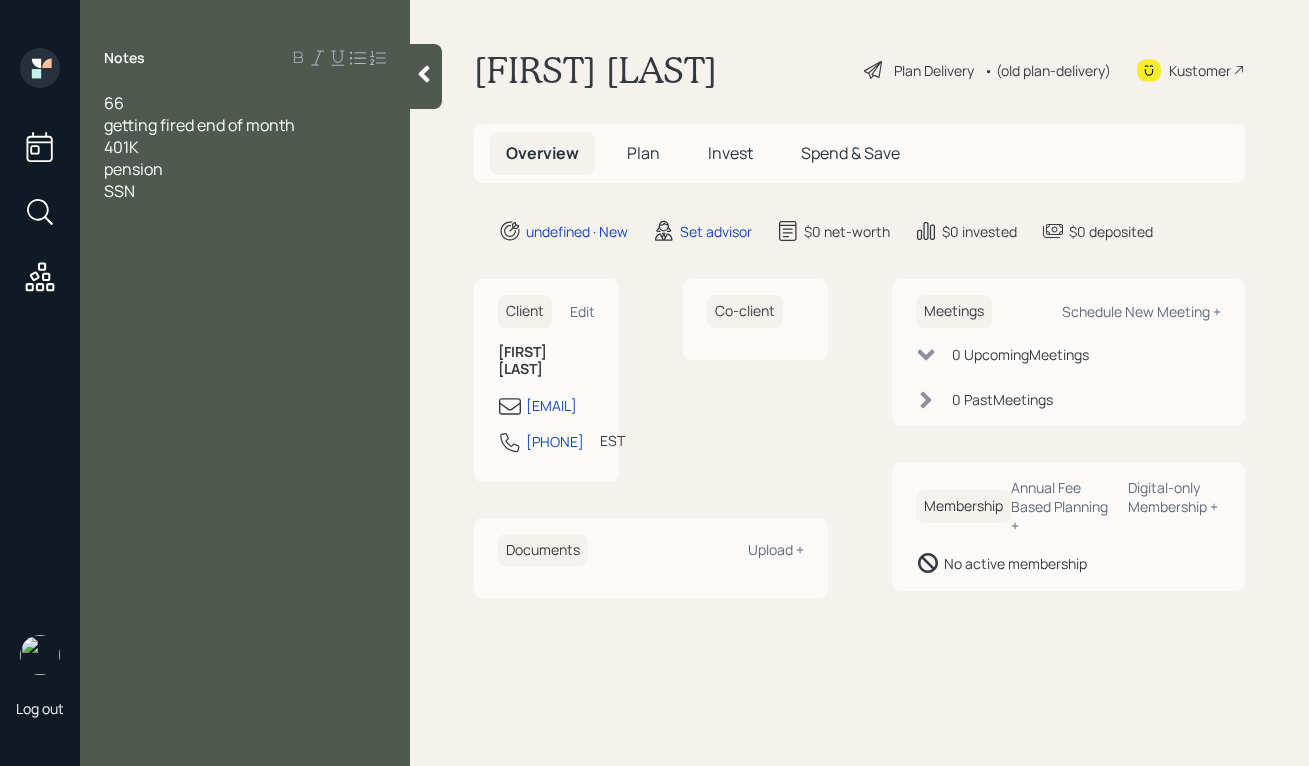 click on "getting fired end of month" at bounding box center [245, 125] 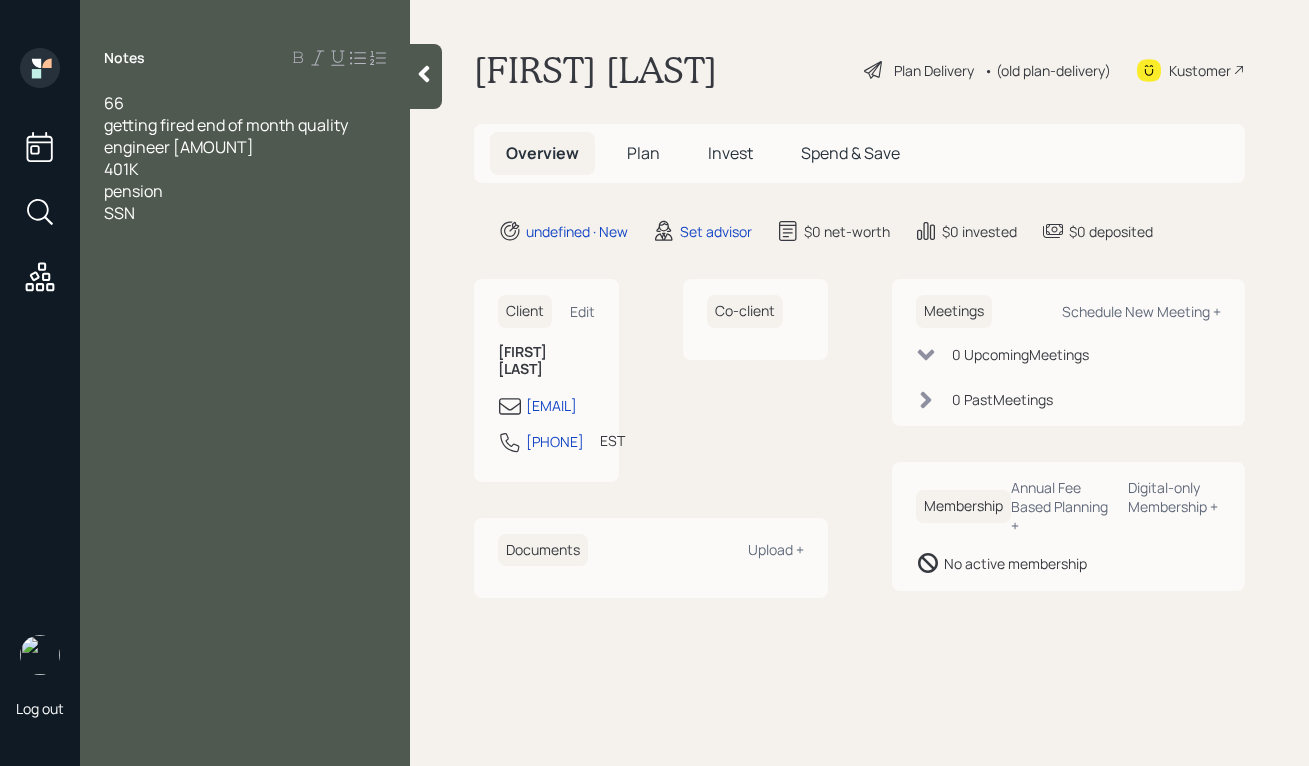 click on "401K" at bounding box center (245, 169) 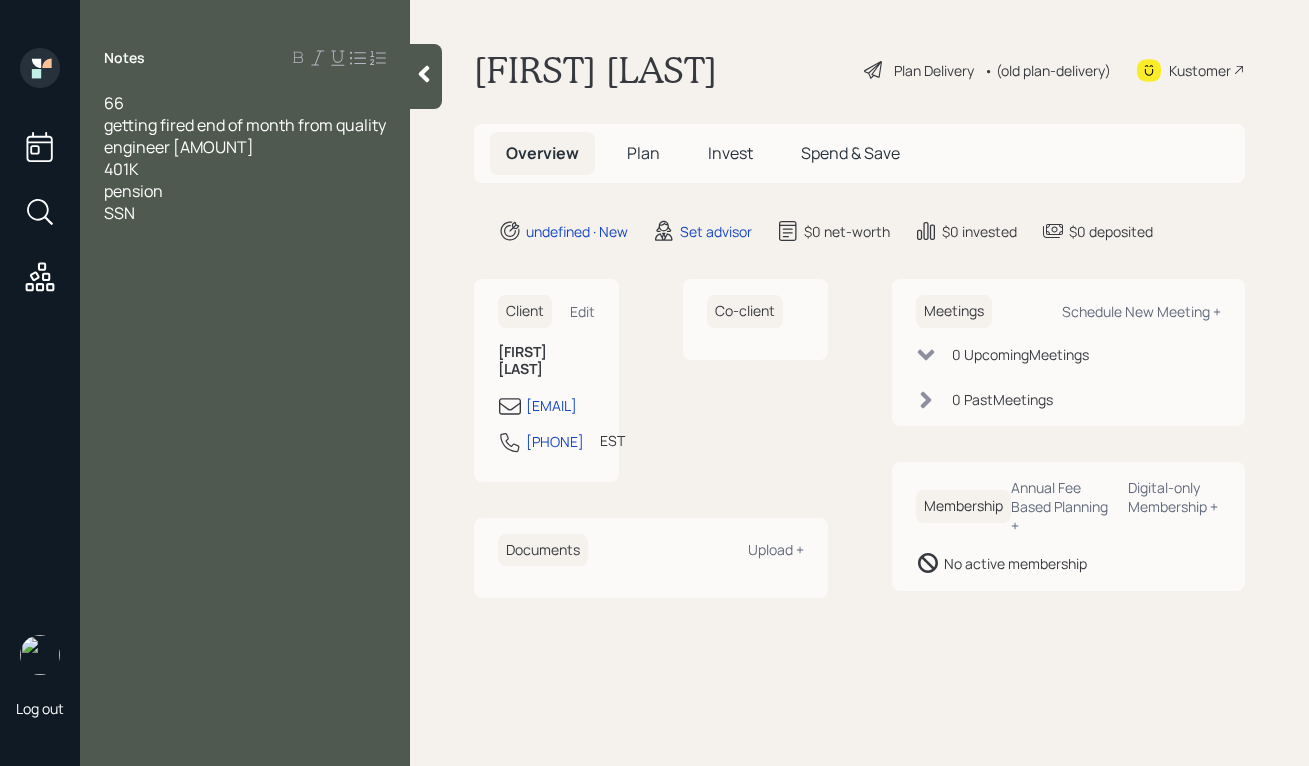 click on "getting fired end of month from quality engineer [AMOUNT]" at bounding box center (246, 136) 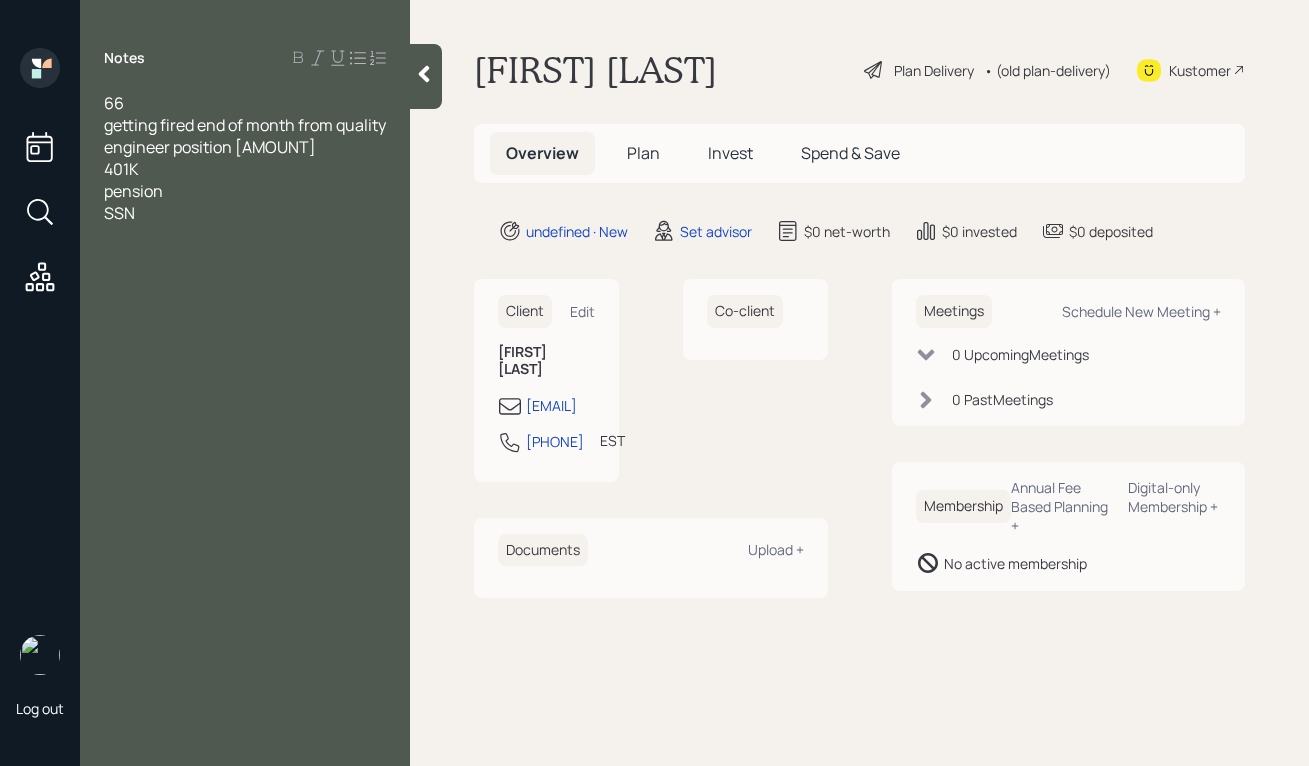 click on "getting fired end of month from quality engineer position [AMOUNT]" at bounding box center (245, 136) 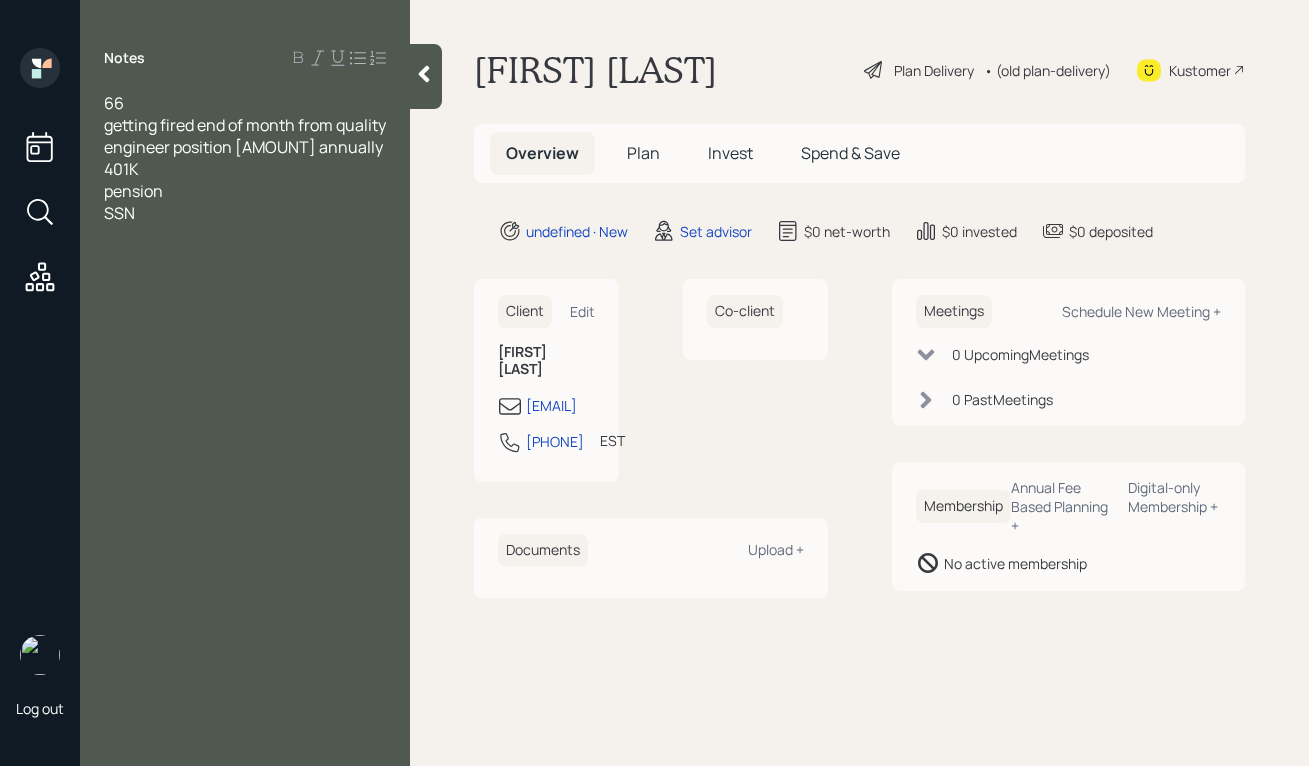 click on "401K" at bounding box center [245, 169] 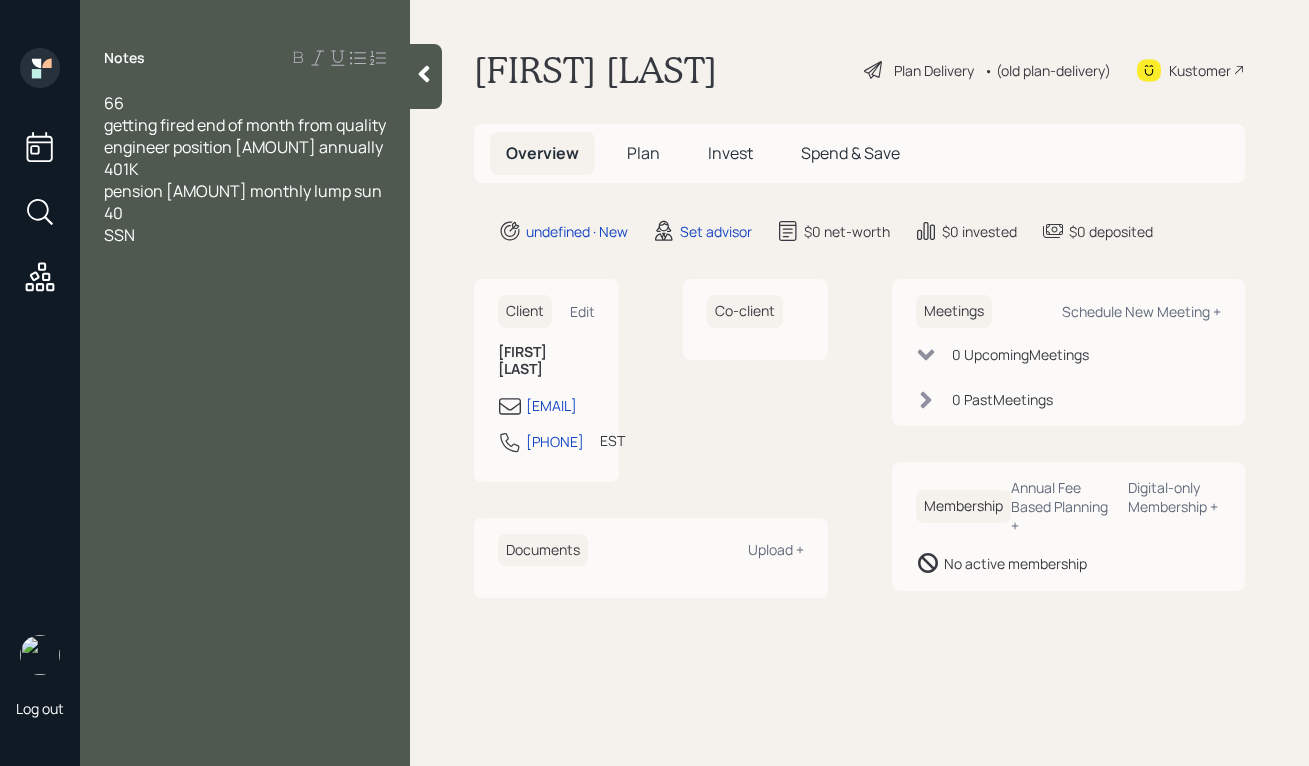 click on "SSN" at bounding box center [245, 235] 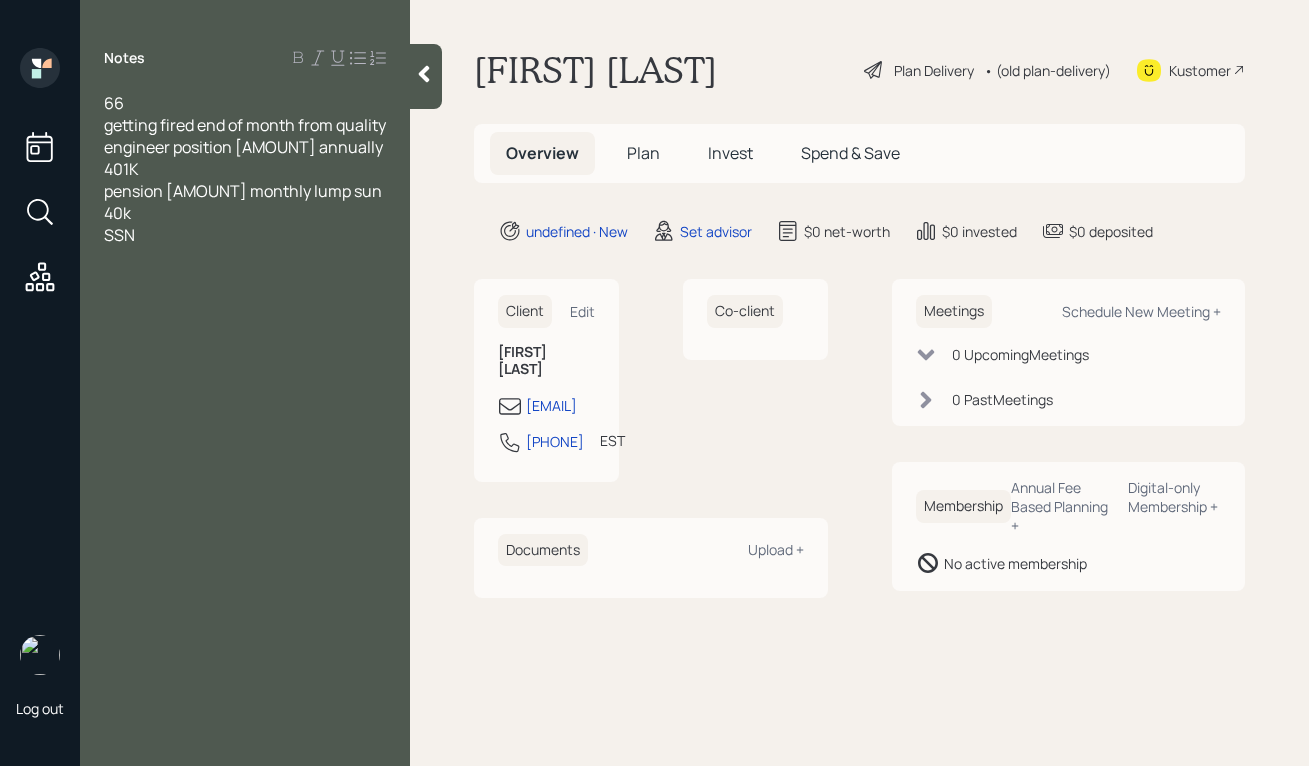 drag, startPoint x: 172, startPoint y: 185, endPoint x: 172, endPoint y: 198, distance: 13 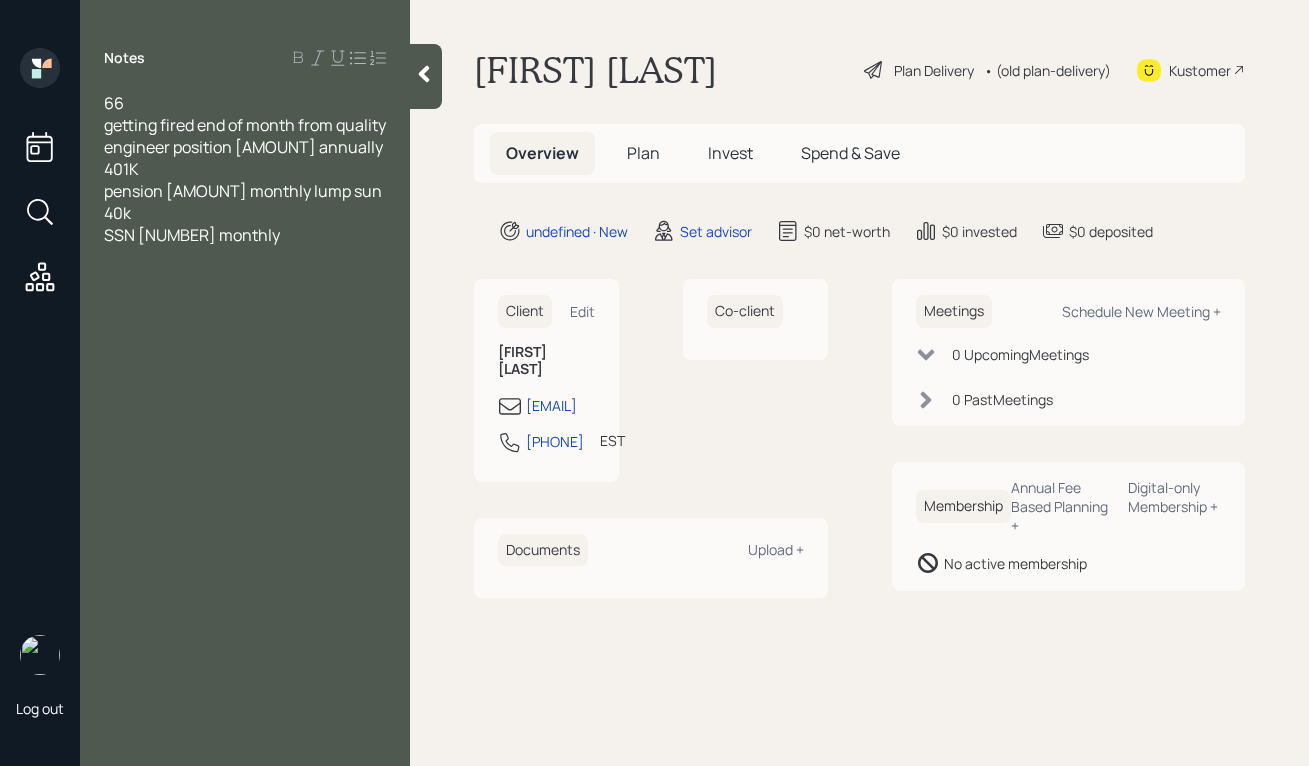 click on "401K" at bounding box center [245, 169] 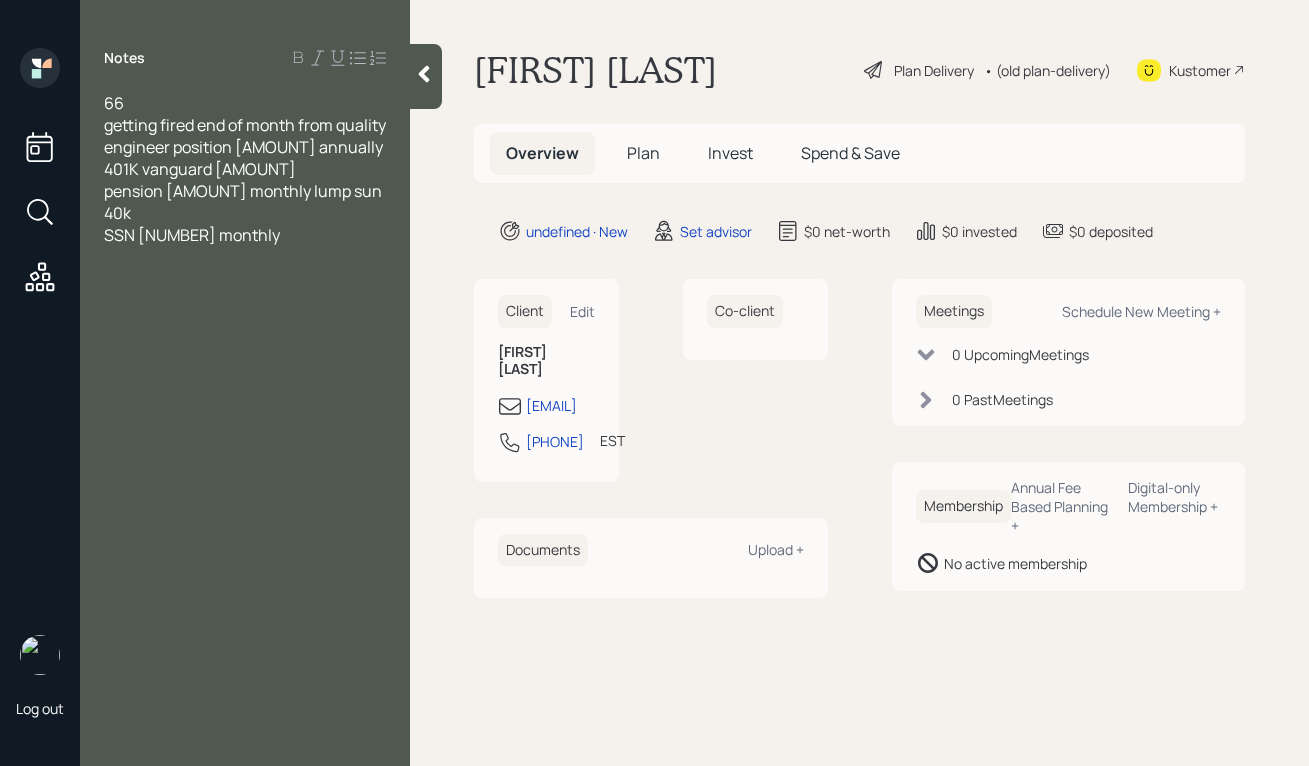 click on "SSN [NUMBER] monthly" at bounding box center (245, 235) 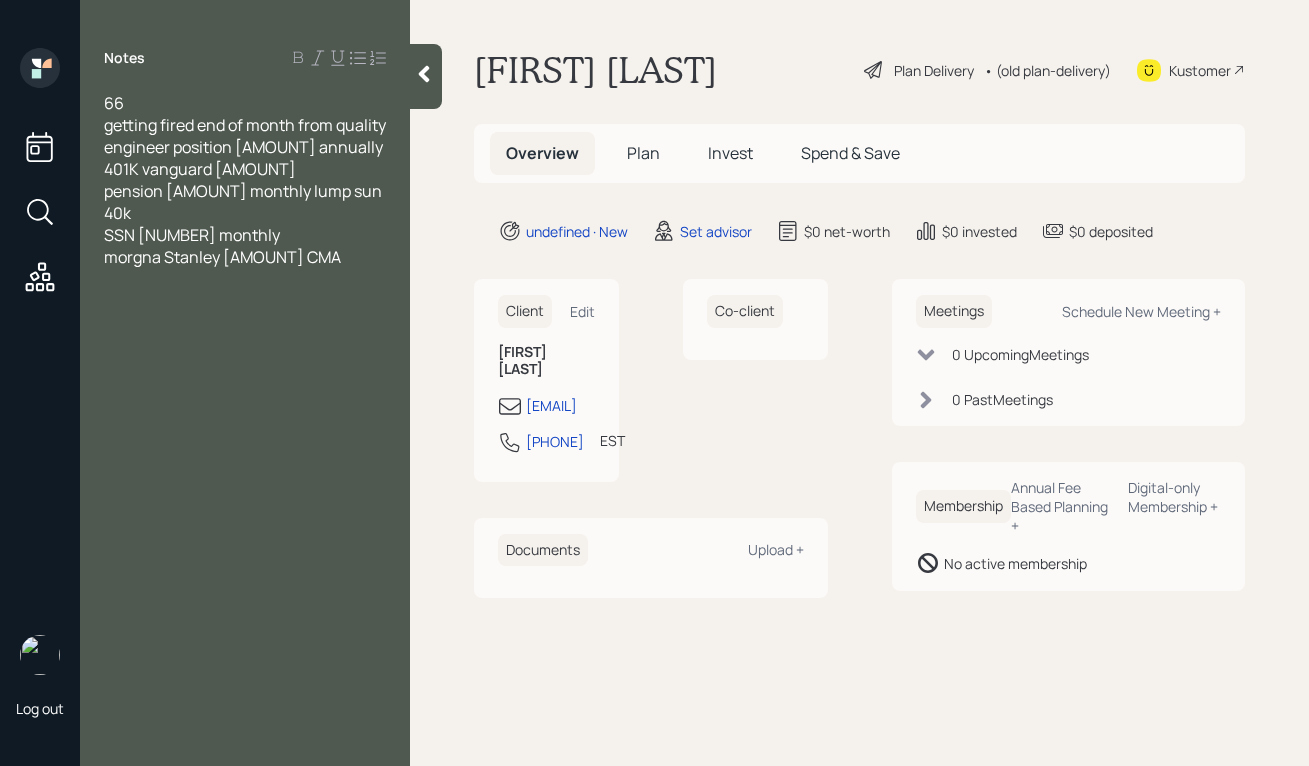 click on "morgna Stanley [AMOUNT] CMA" at bounding box center [245, 257] 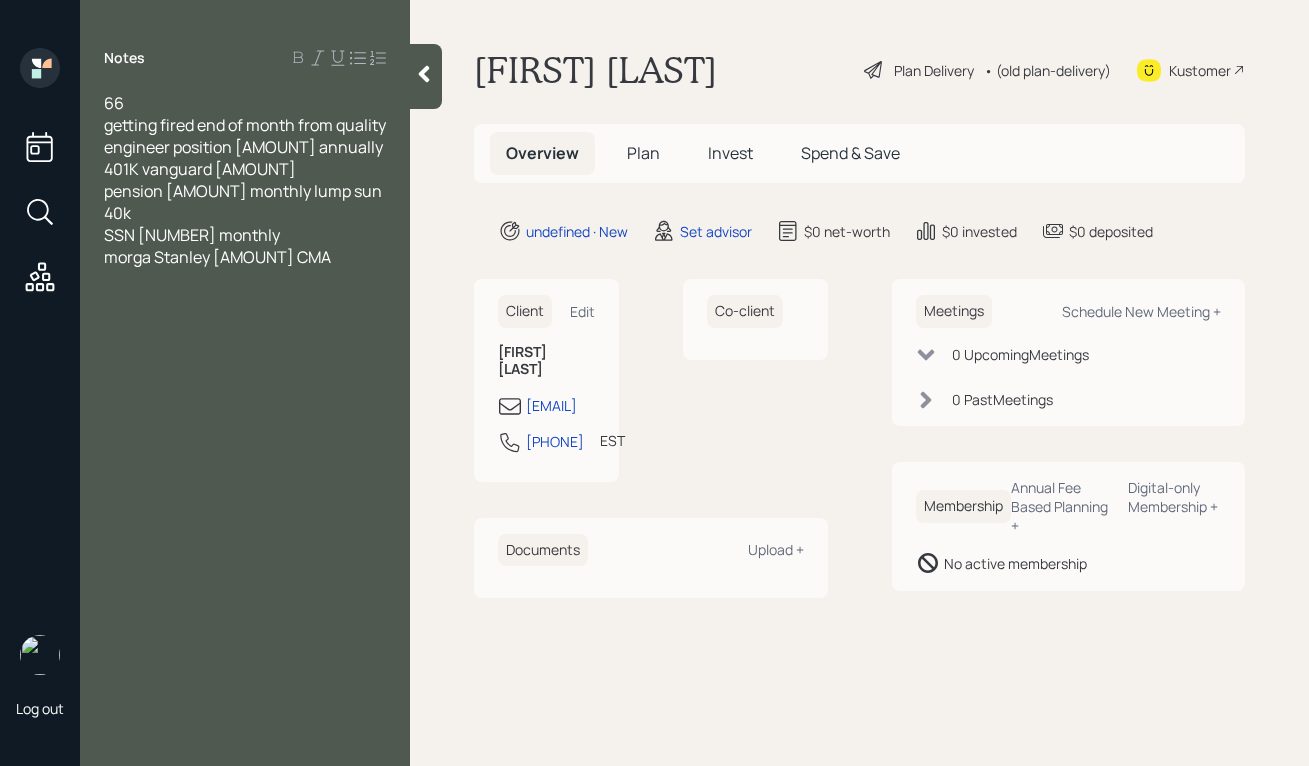 click on "morga Stanley [AMOUNT] CMA" at bounding box center [217, 257] 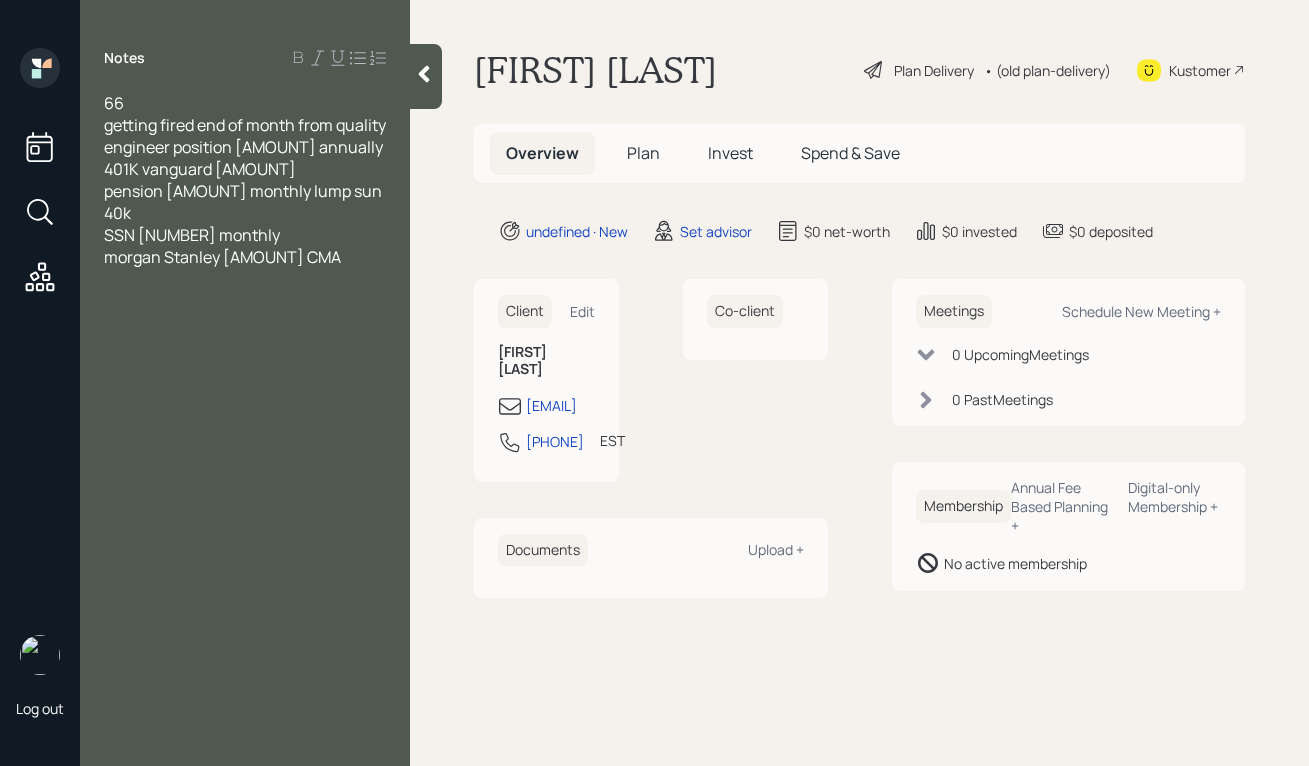 click at bounding box center (245, 301) 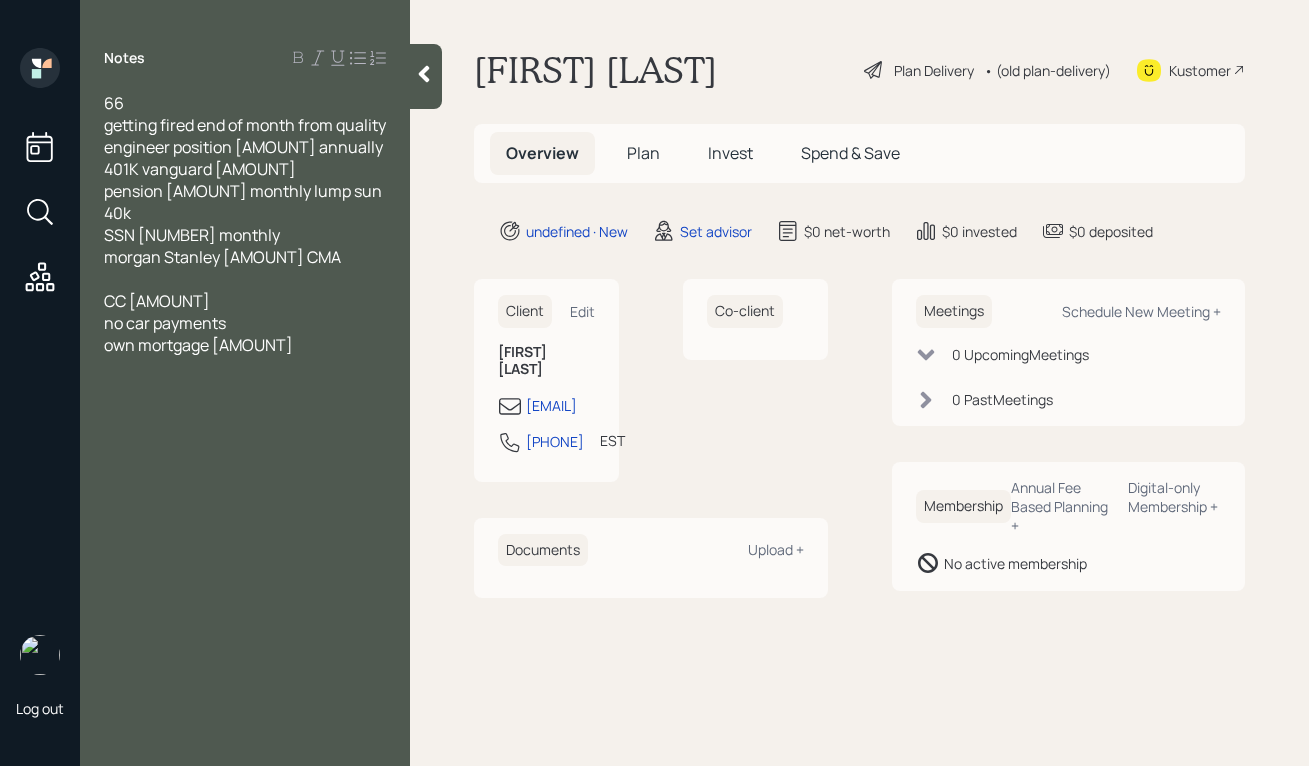 click on "own mortgage [AMOUNT]" at bounding box center (245, 345) 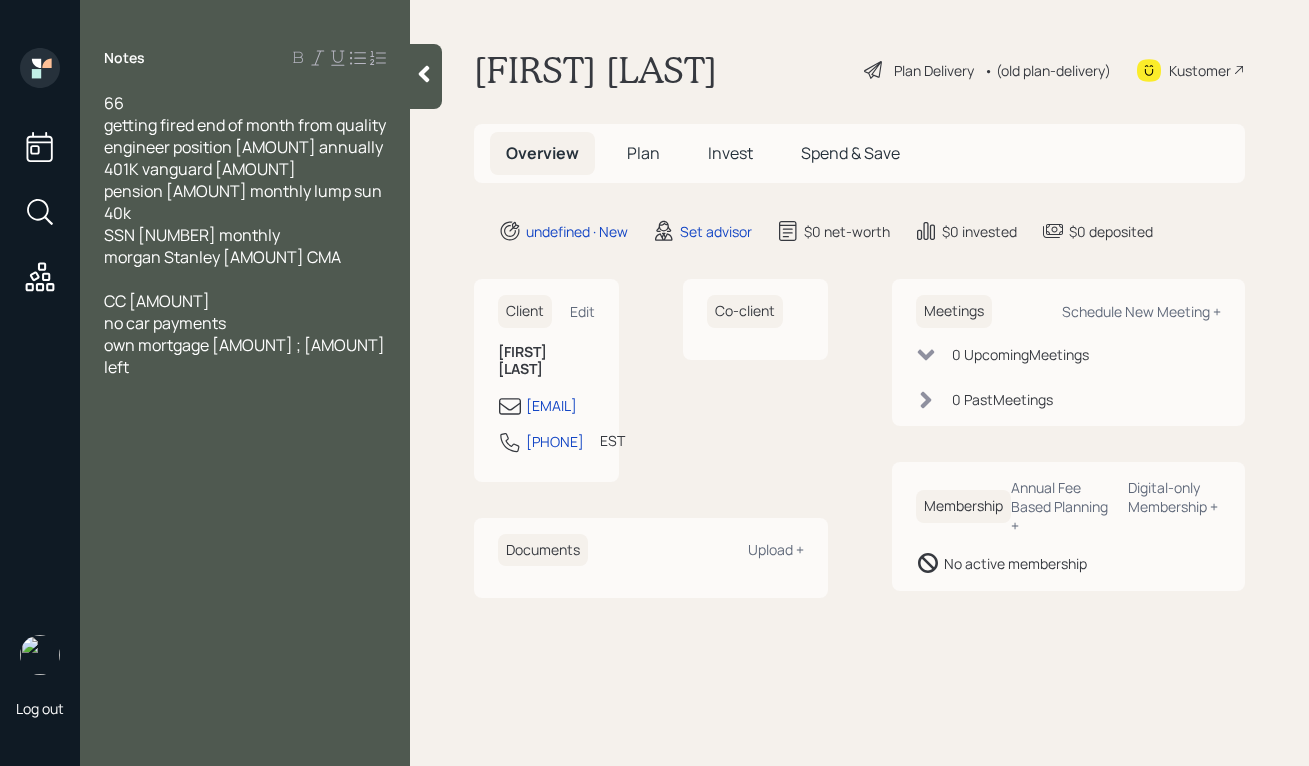 click on "CC [AMOUNT]" at bounding box center [157, 301] 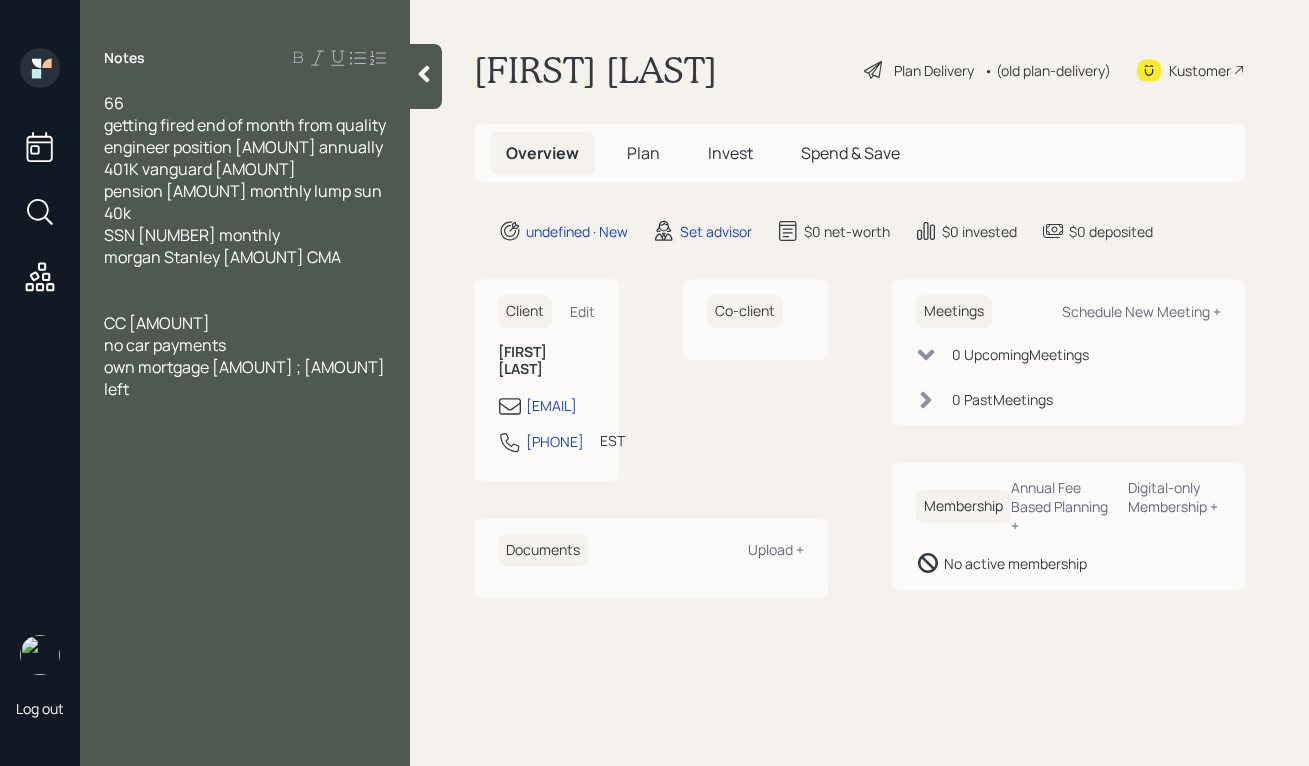 click on "morgan Stanley [AMOUNT] CMA" at bounding box center [245, 257] 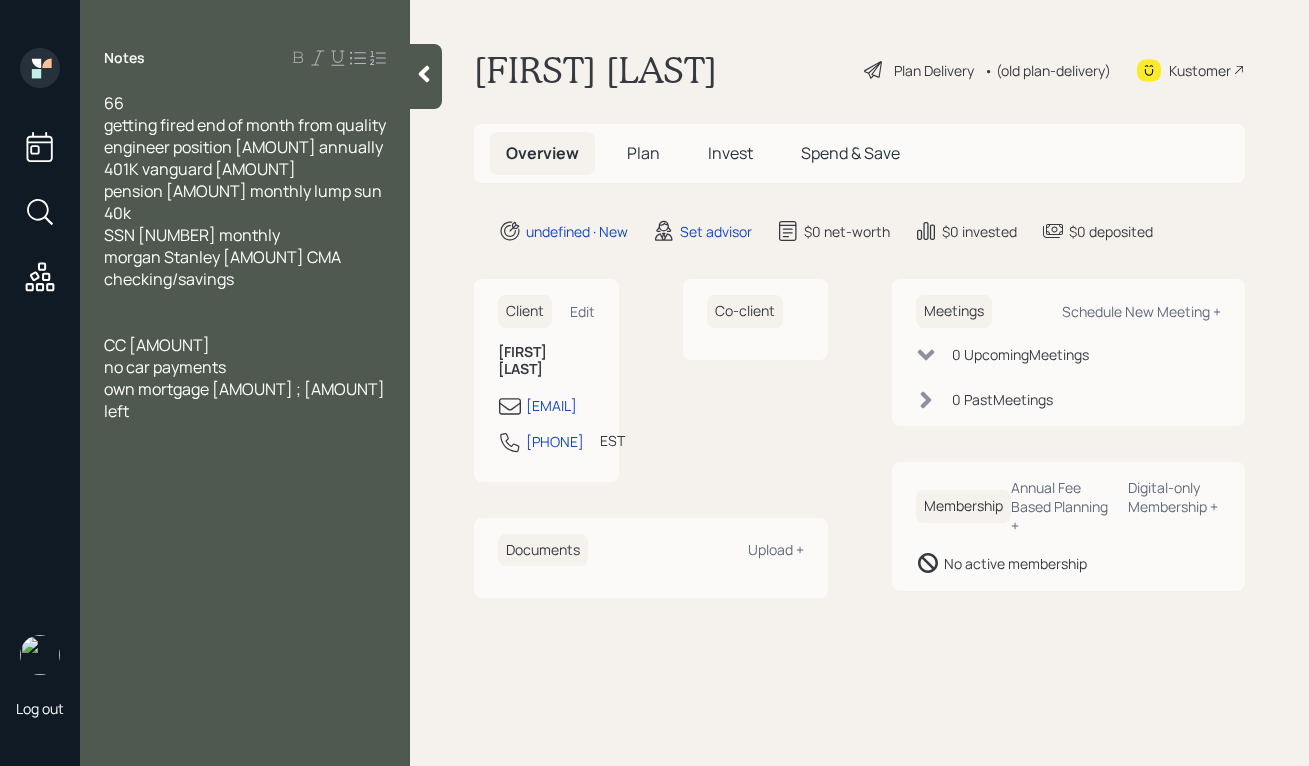 click on "checking/savings" at bounding box center (245, 279) 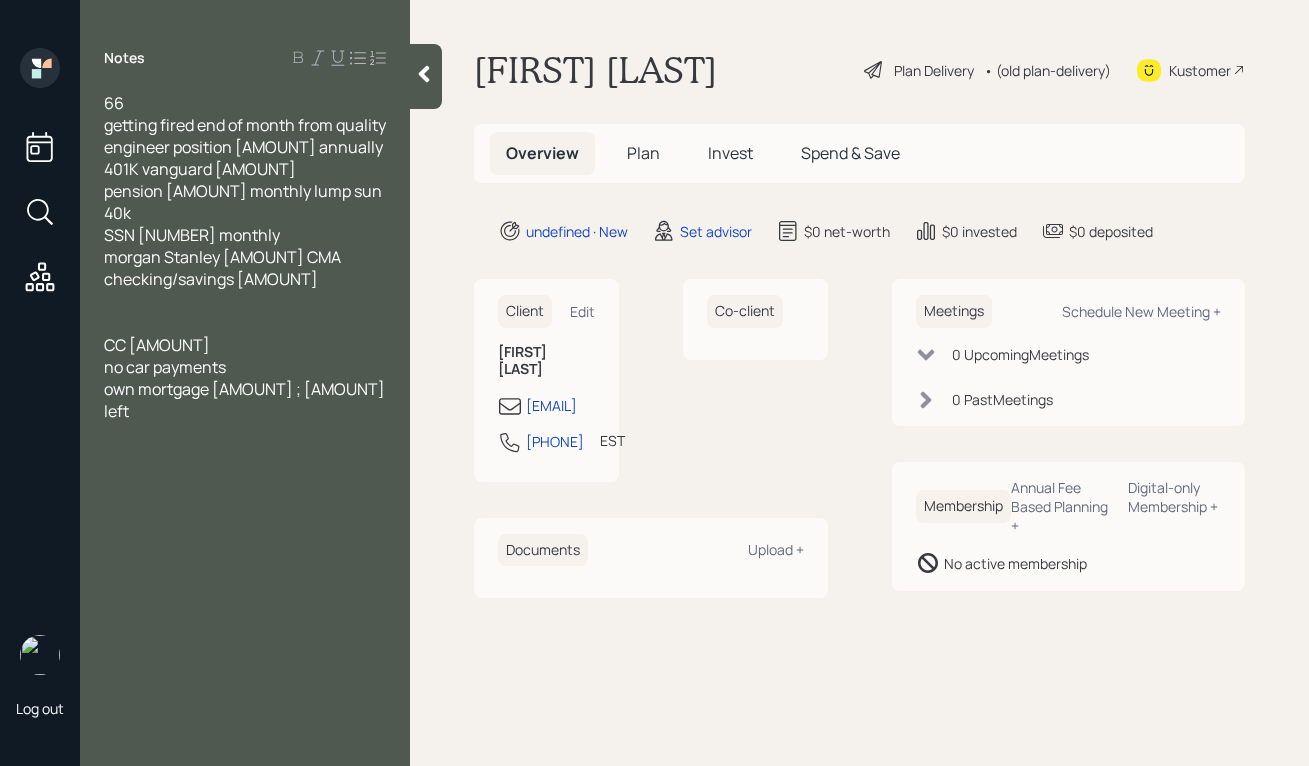 click on "own mortgage [AMOUNT] ; [AMOUNT] left" at bounding box center (245, 400) 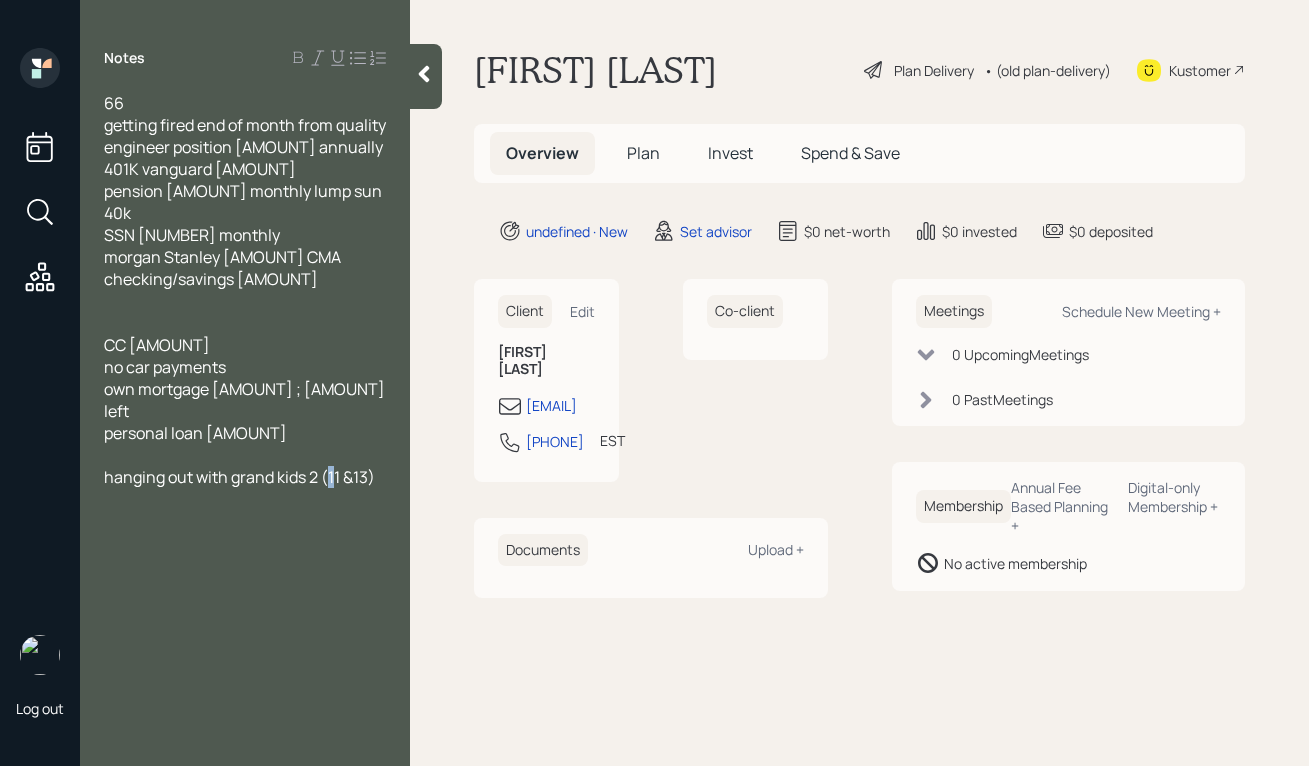 click on "hanging out with grand kids 2 (11 &13)" at bounding box center [239, 477] 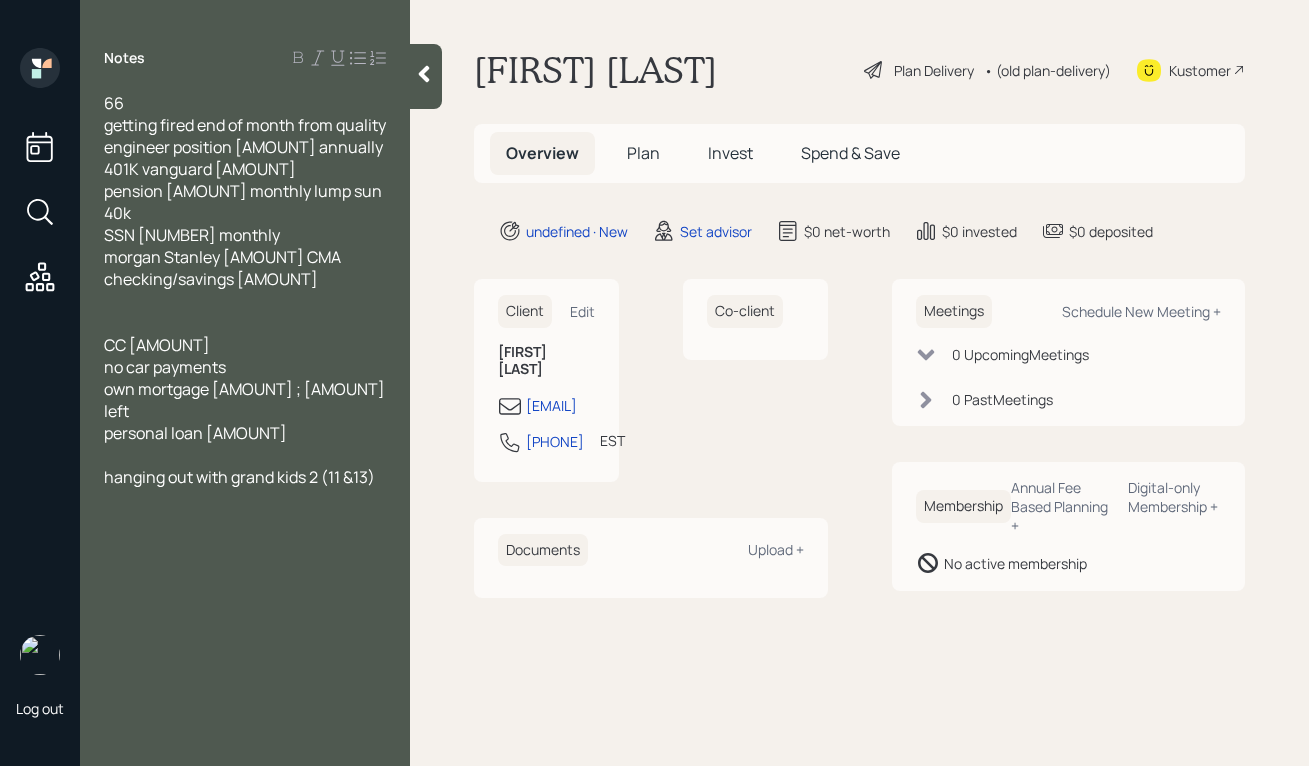 click on "Notes 66 getting fired end of month from quality engineer position [AMOUNT] annually  401K vanguard [AMOUNT] pension [AMOUNT] monthly lump sun 40k SSN [NUMBER] monthly  morgan Stanley [AMOUNT] CMA  checking/savings 2800 CC 1800 no car payments  own mortgage [AMOUNT] ; [AMOUNT] left  personal loan [AMOUNT]  hanging out with grand kids 2 (11 &13)" at bounding box center (245, 395) 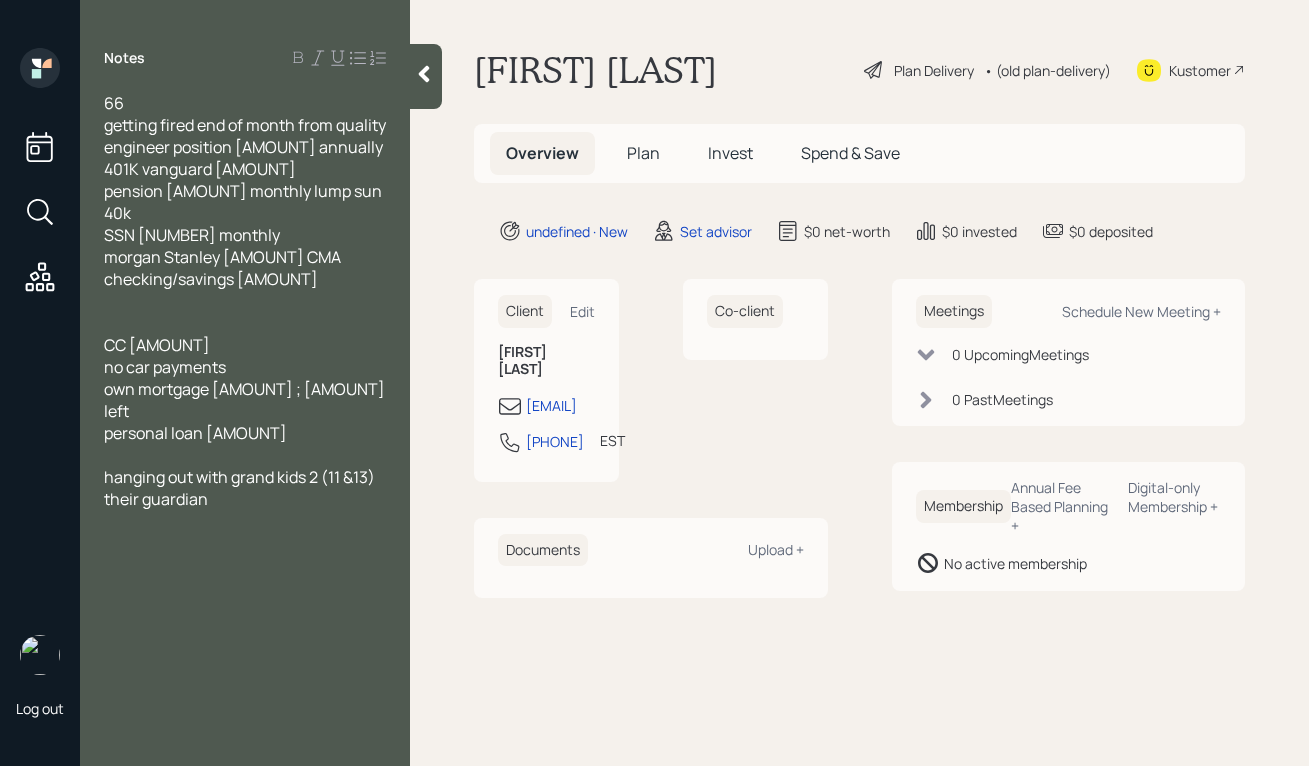 click on "66" at bounding box center [245, 103] 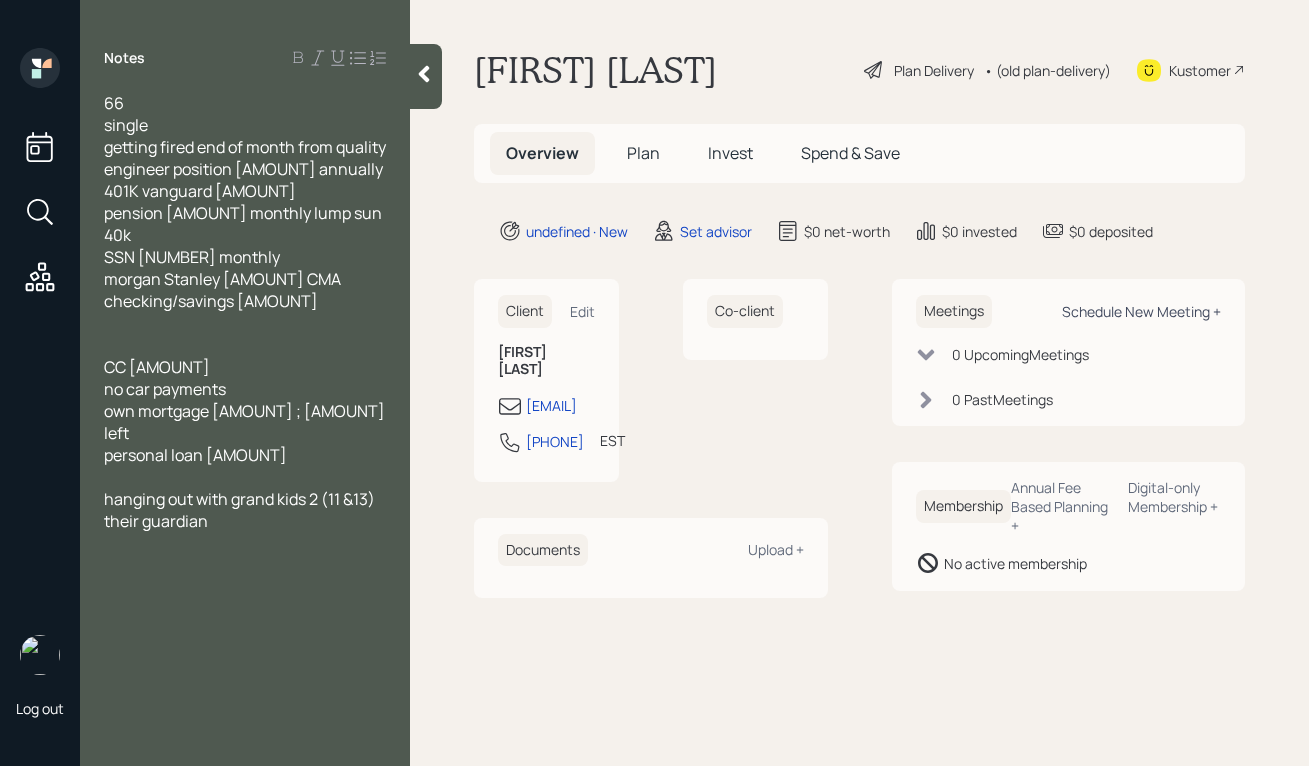 click on "Schedule New Meeting +" at bounding box center [1141, 311] 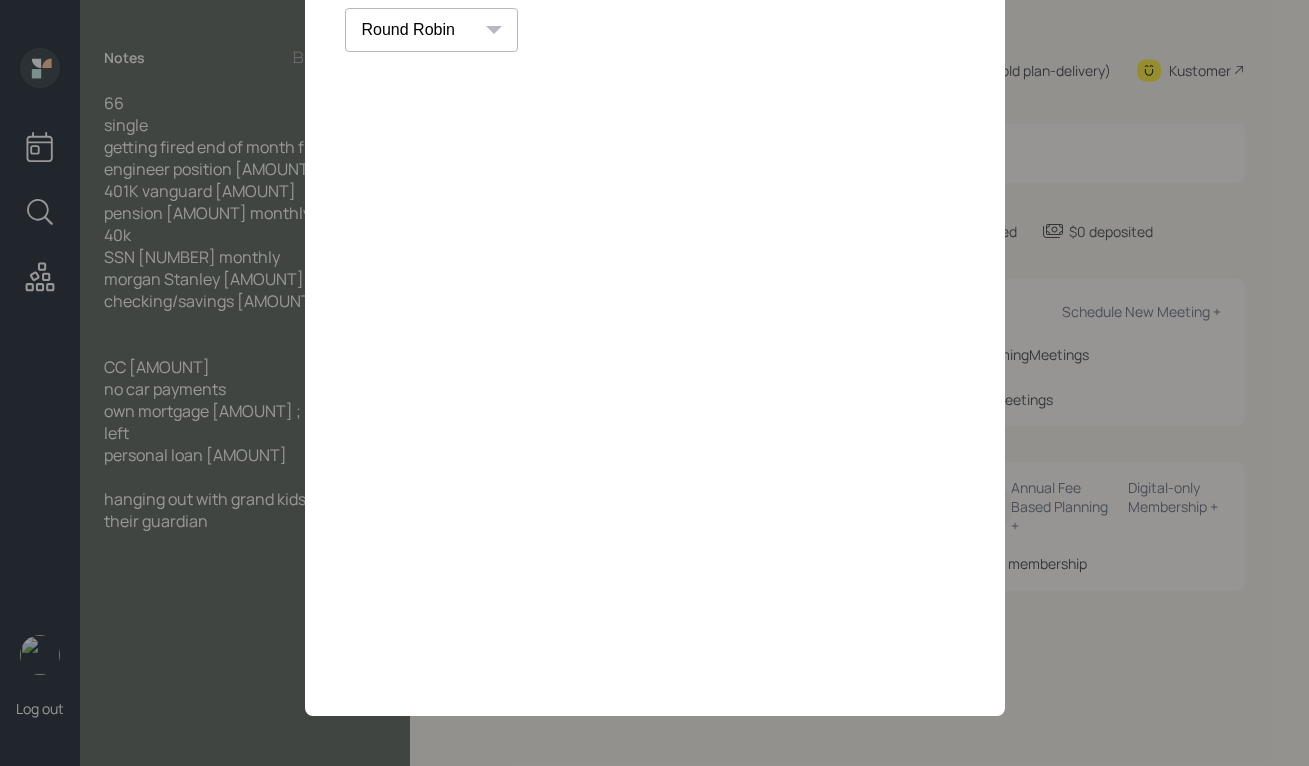 scroll, scrollTop: 0, scrollLeft: 0, axis: both 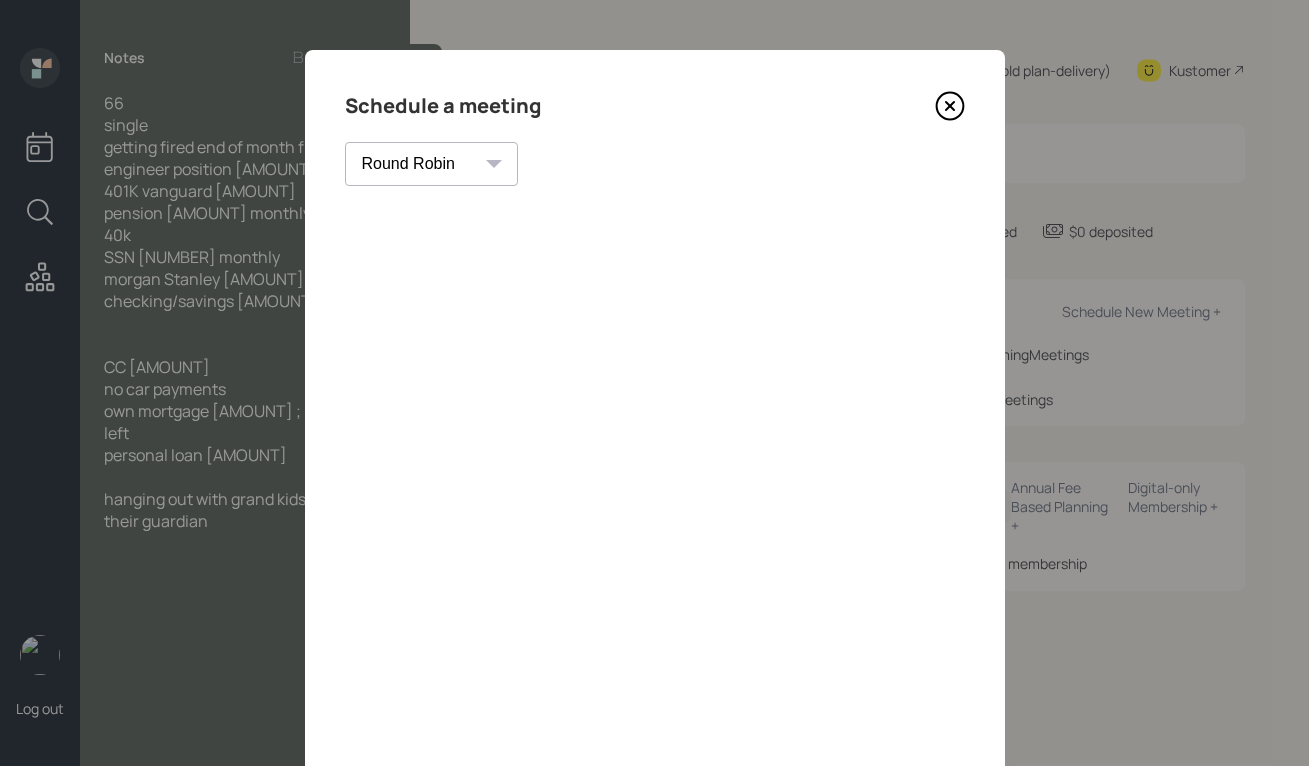 click 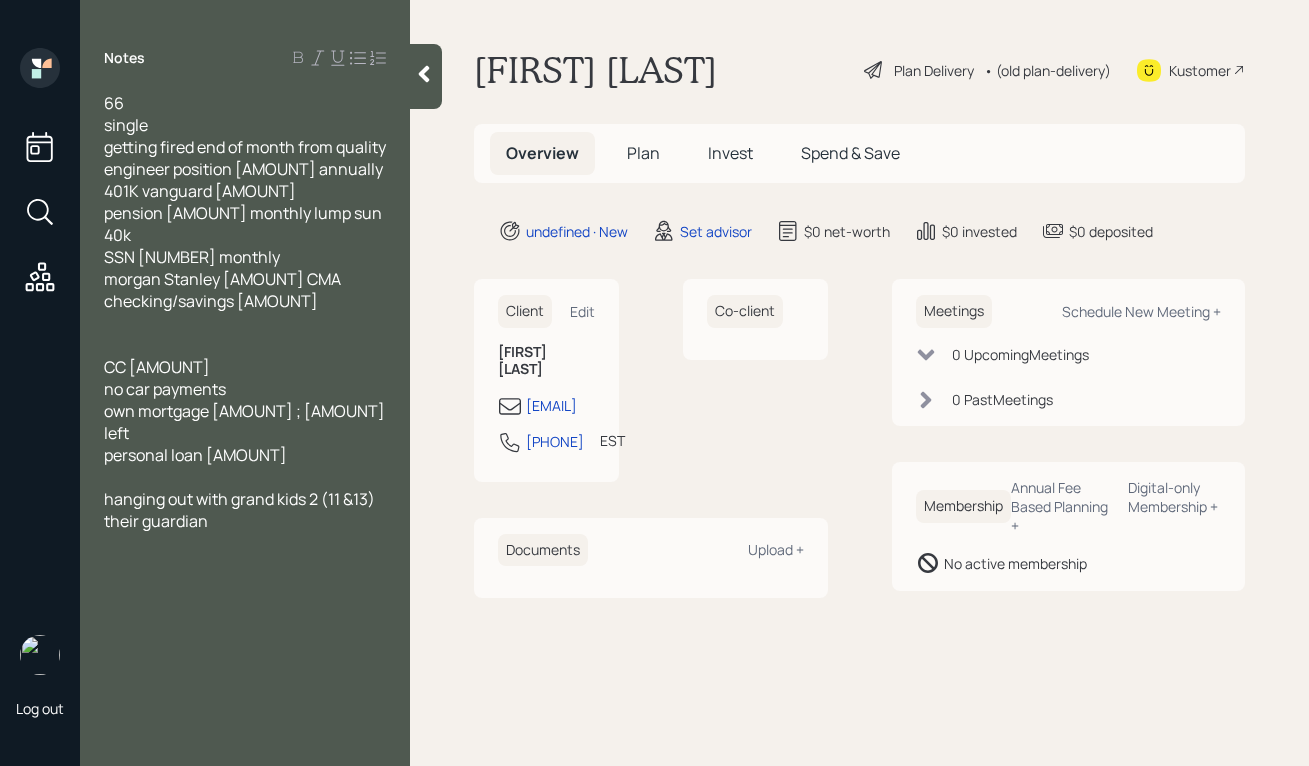 click on "personal loan [AMOUNT]" at bounding box center [245, 455] 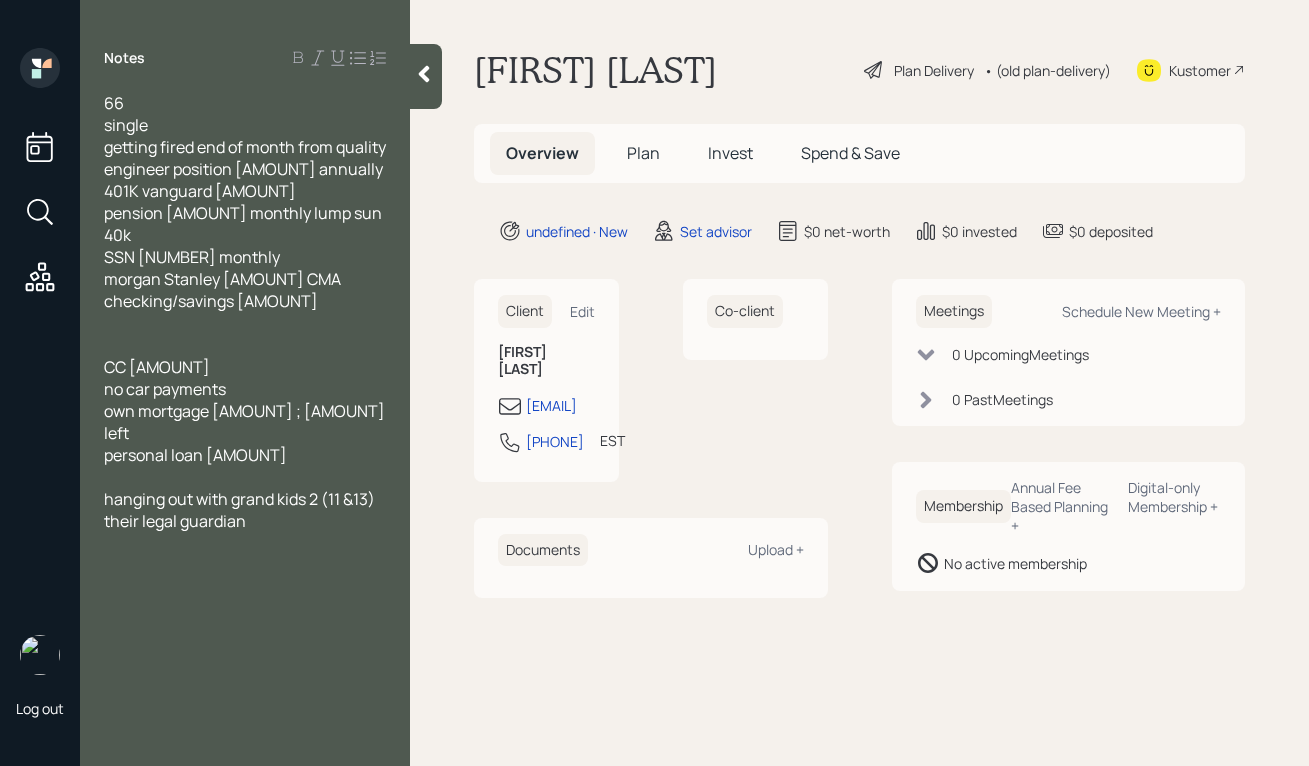 click on "Client Edit [NAME] [EMAIL] [PHONE] EST Currently 10:28 AM Co-client Documents Upload + Meetings Schedule New Meeting + 0 Upcoming Meeting s 0 Past Meeting s Membership Annual Fee Based Planning + Digital-only Membership + No active membership" at bounding box center (859, 383) 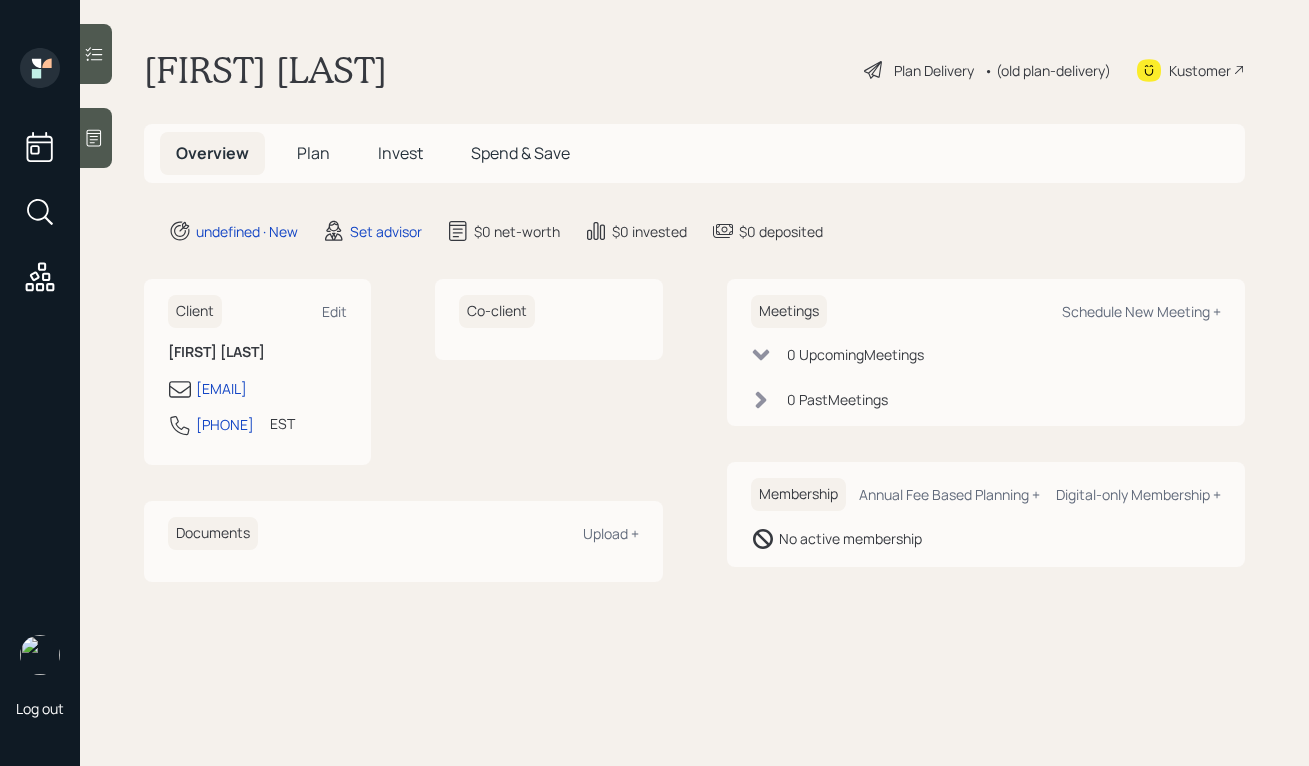 scroll, scrollTop: 0, scrollLeft: 0, axis: both 